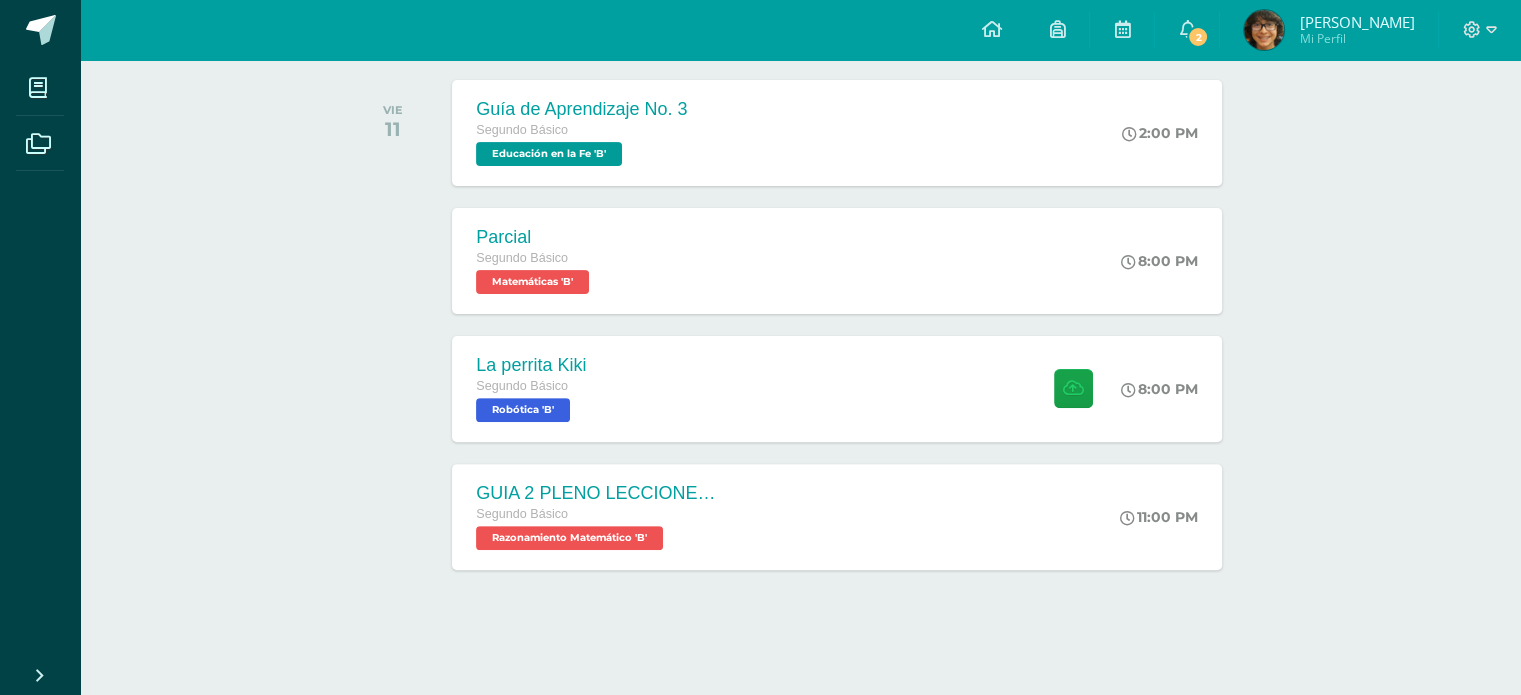 scroll, scrollTop: 0, scrollLeft: 0, axis: both 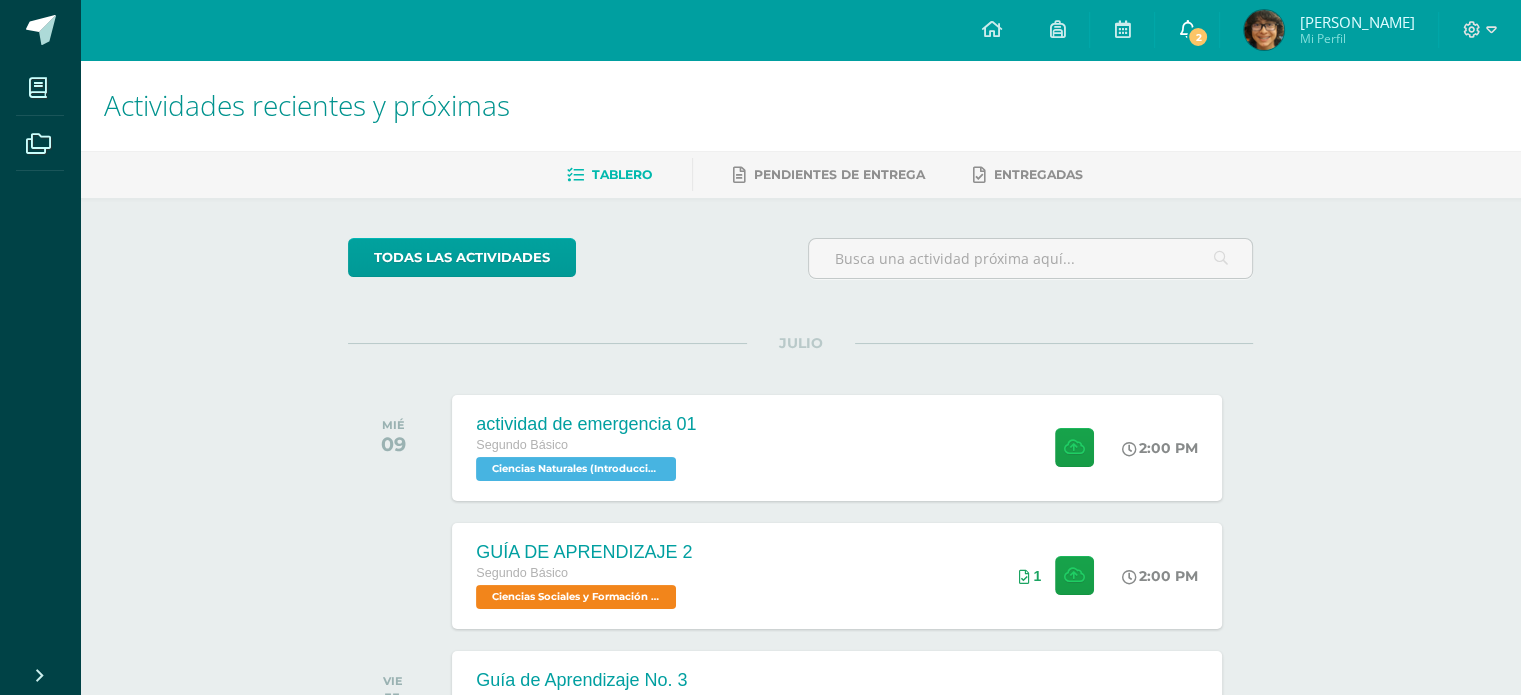 click on "2" at bounding box center [1187, 30] 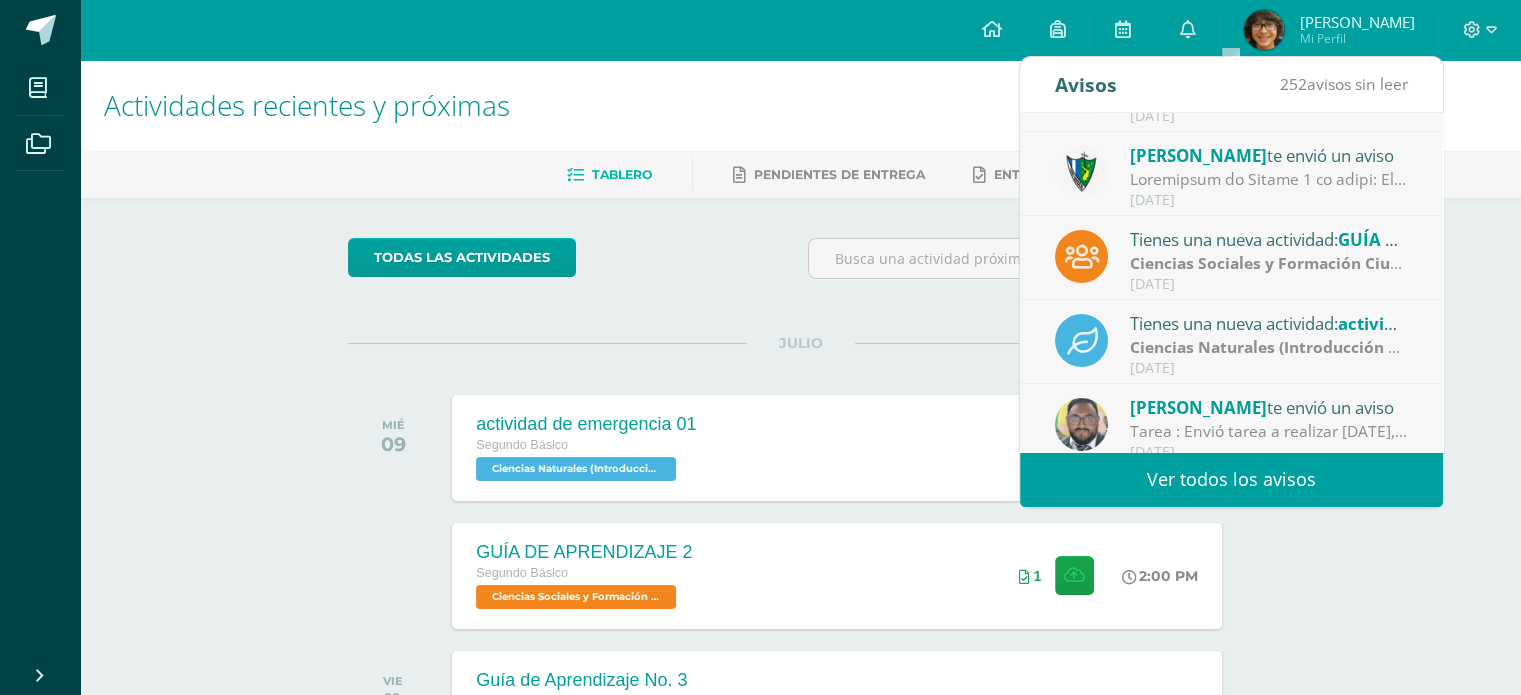 scroll, scrollTop: 332, scrollLeft: 0, axis: vertical 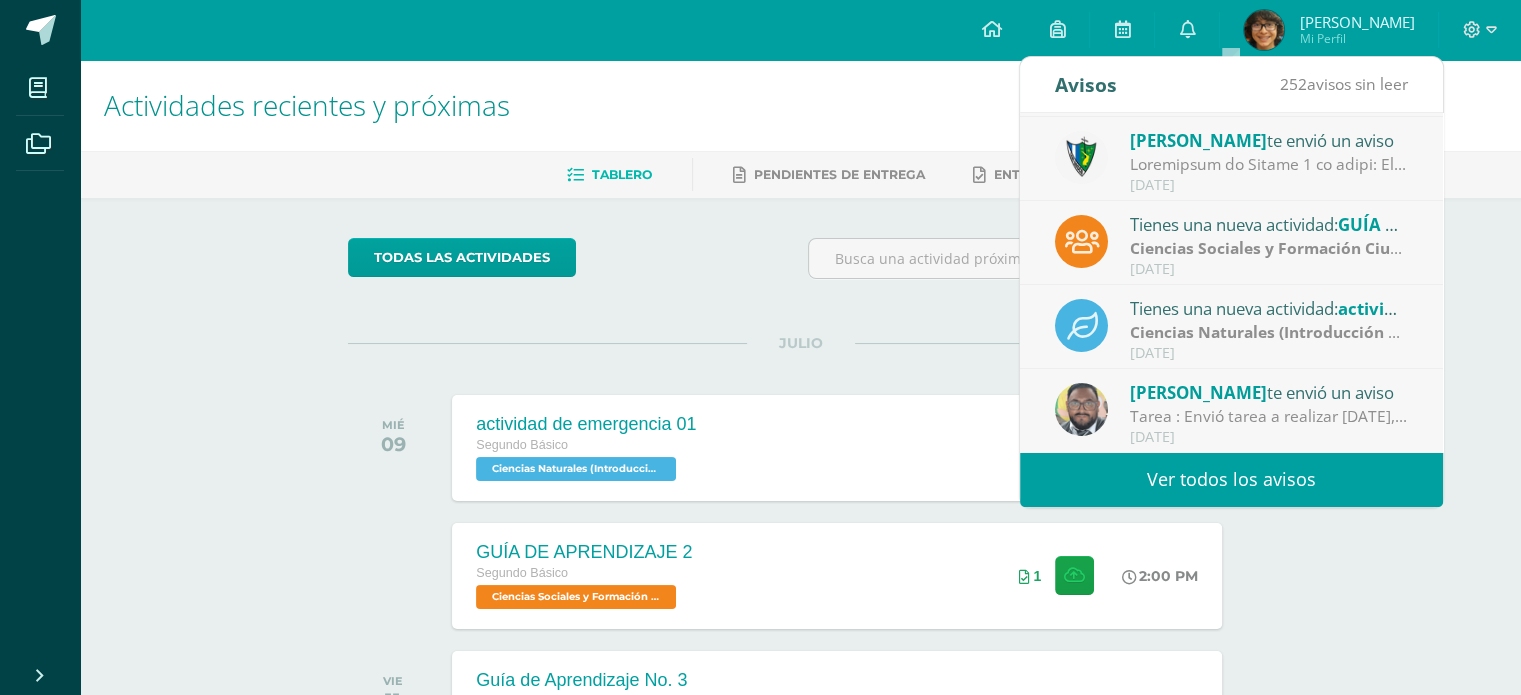 click on "Jose   te envió un aviso" at bounding box center [1269, 392] 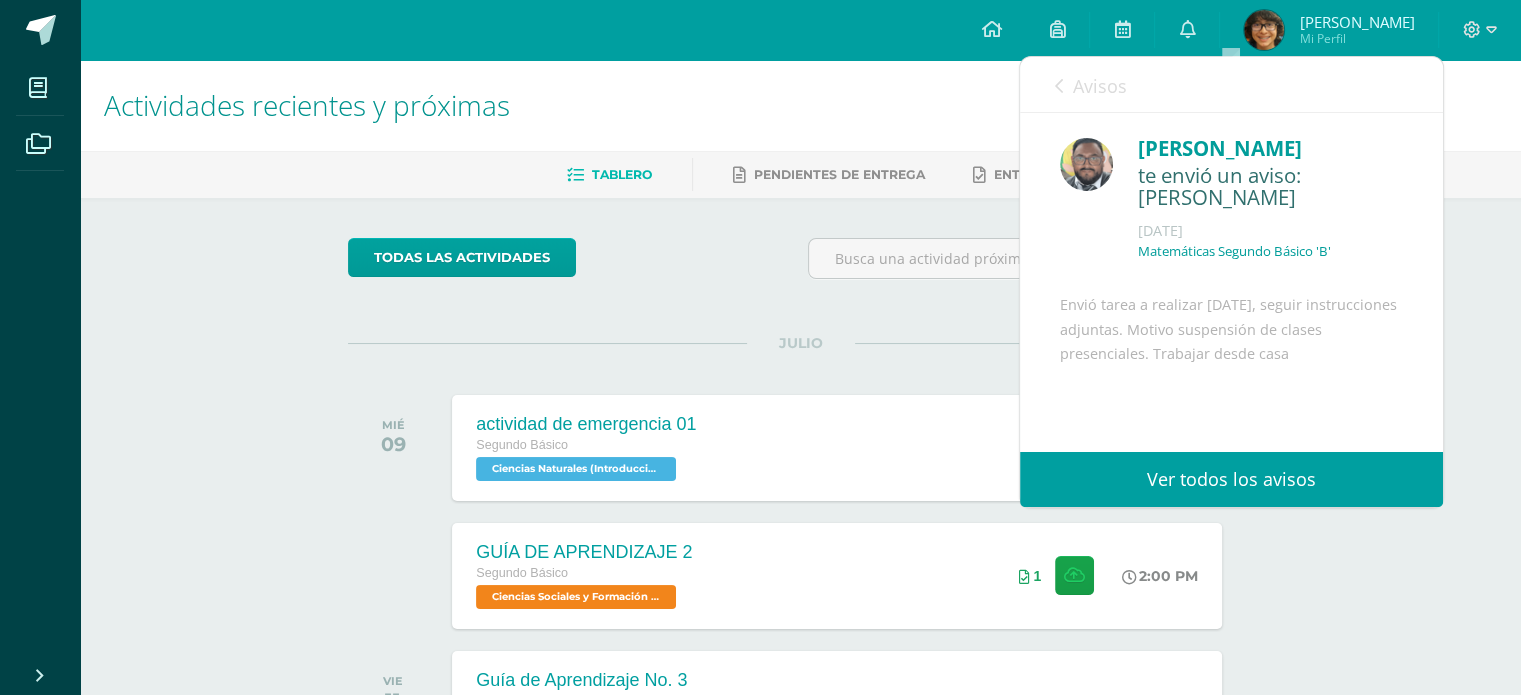scroll, scrollTop: 171, scrollLeft: 0, axis: vertical 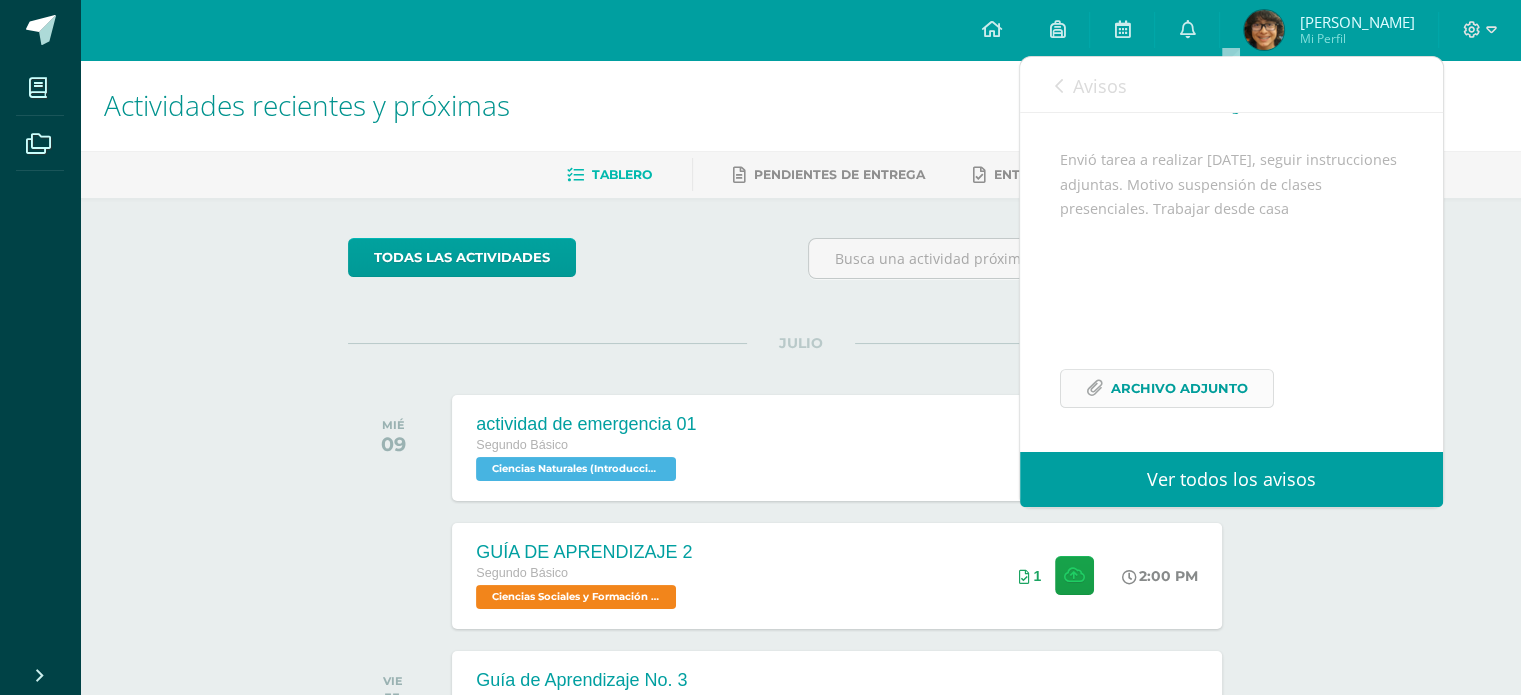 click on "Archivo Adjunto" at bounding box center [1179, 388] 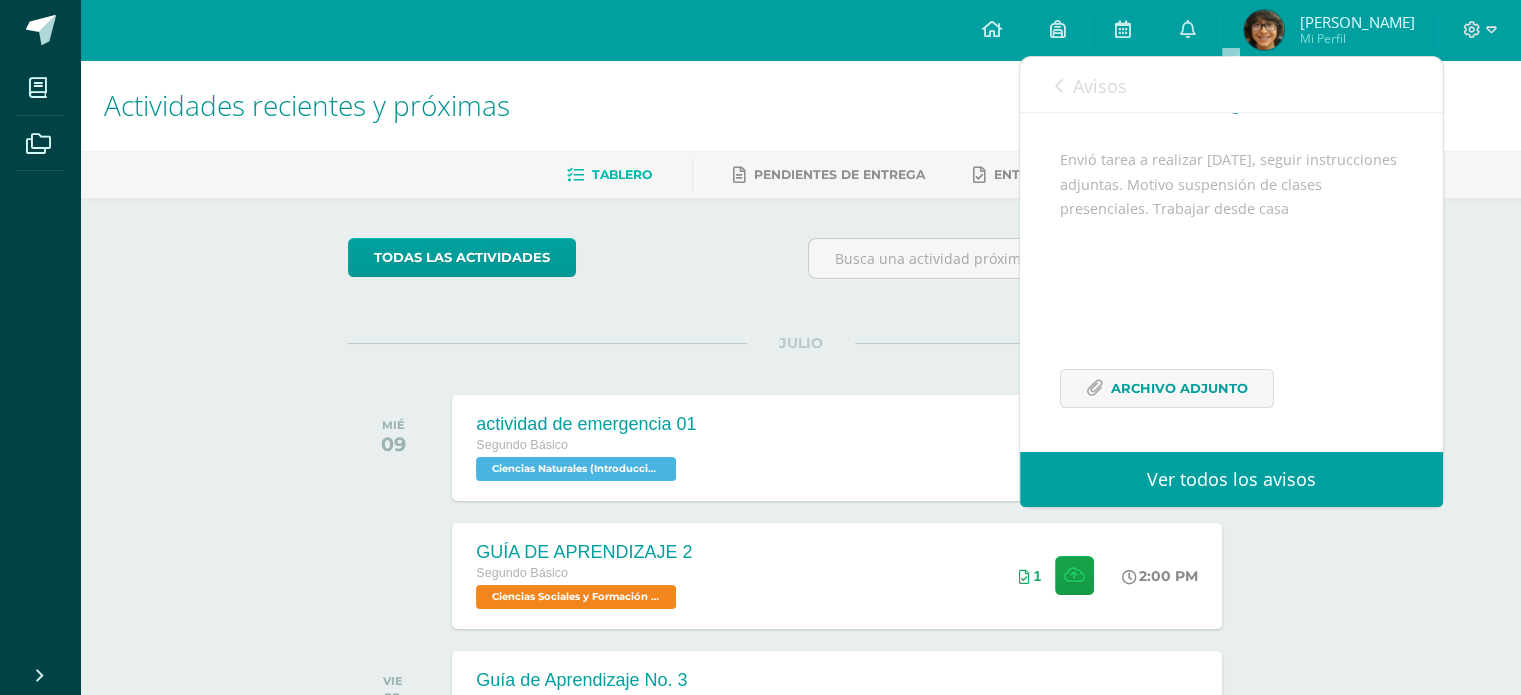 click at bounding box center (1059, 86) 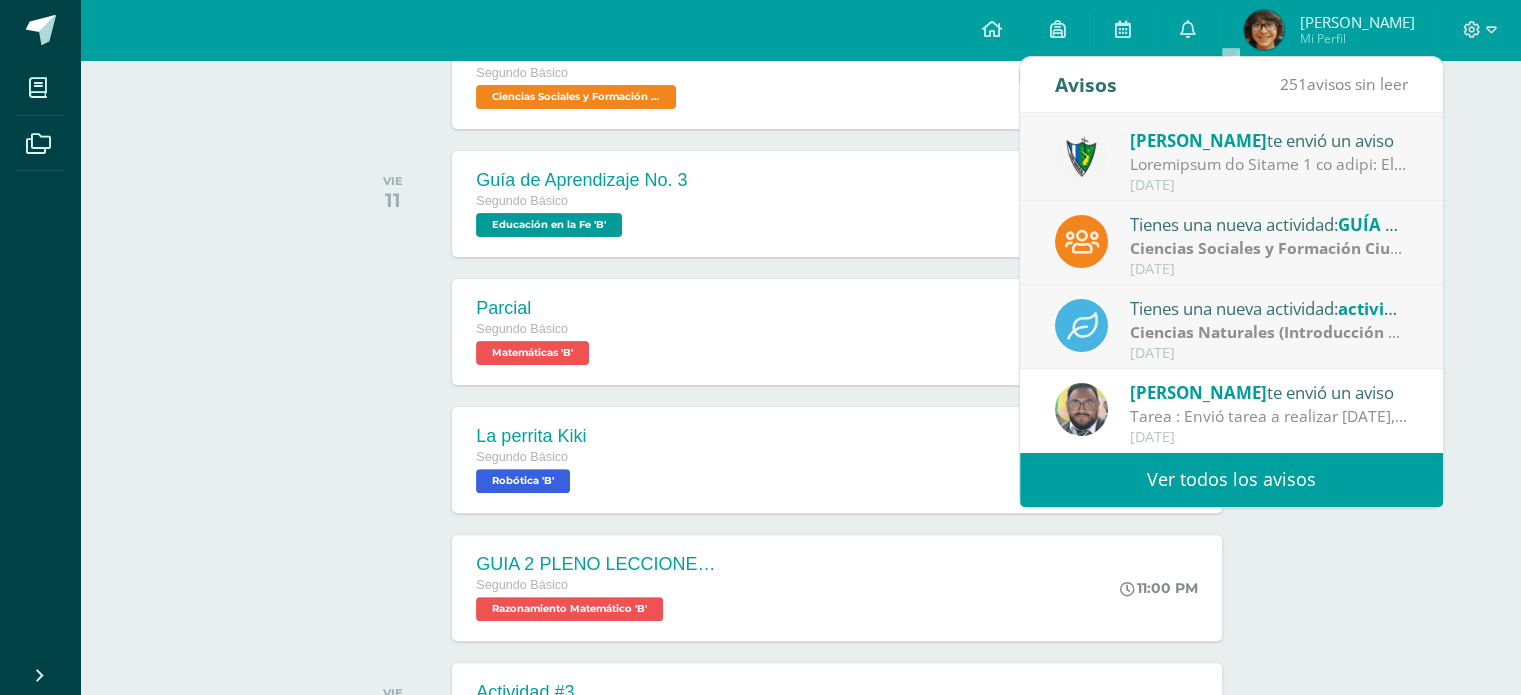 scroll, scrollTop: 600, scrollLeft: 0, axis: vertical 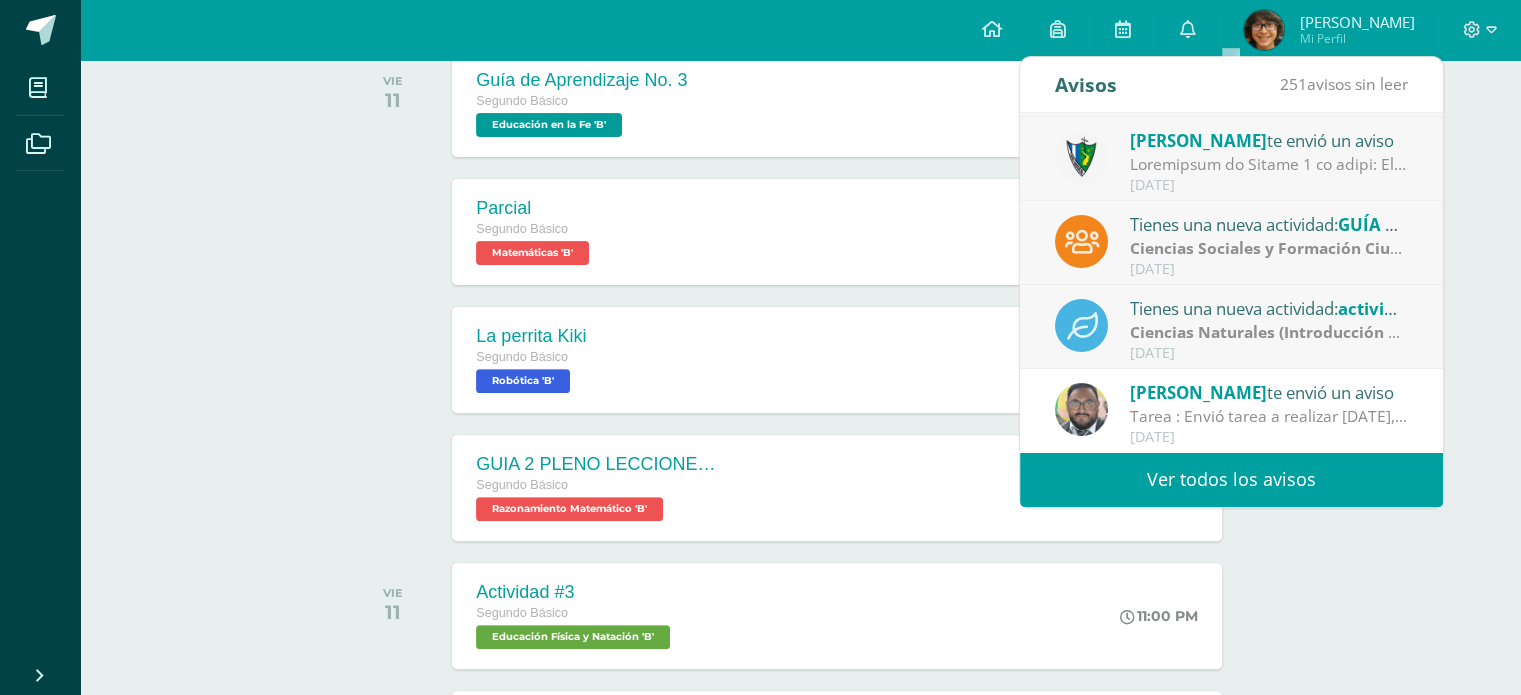 click on "Ver todos los avisos" at bounding box center (1231, 479) 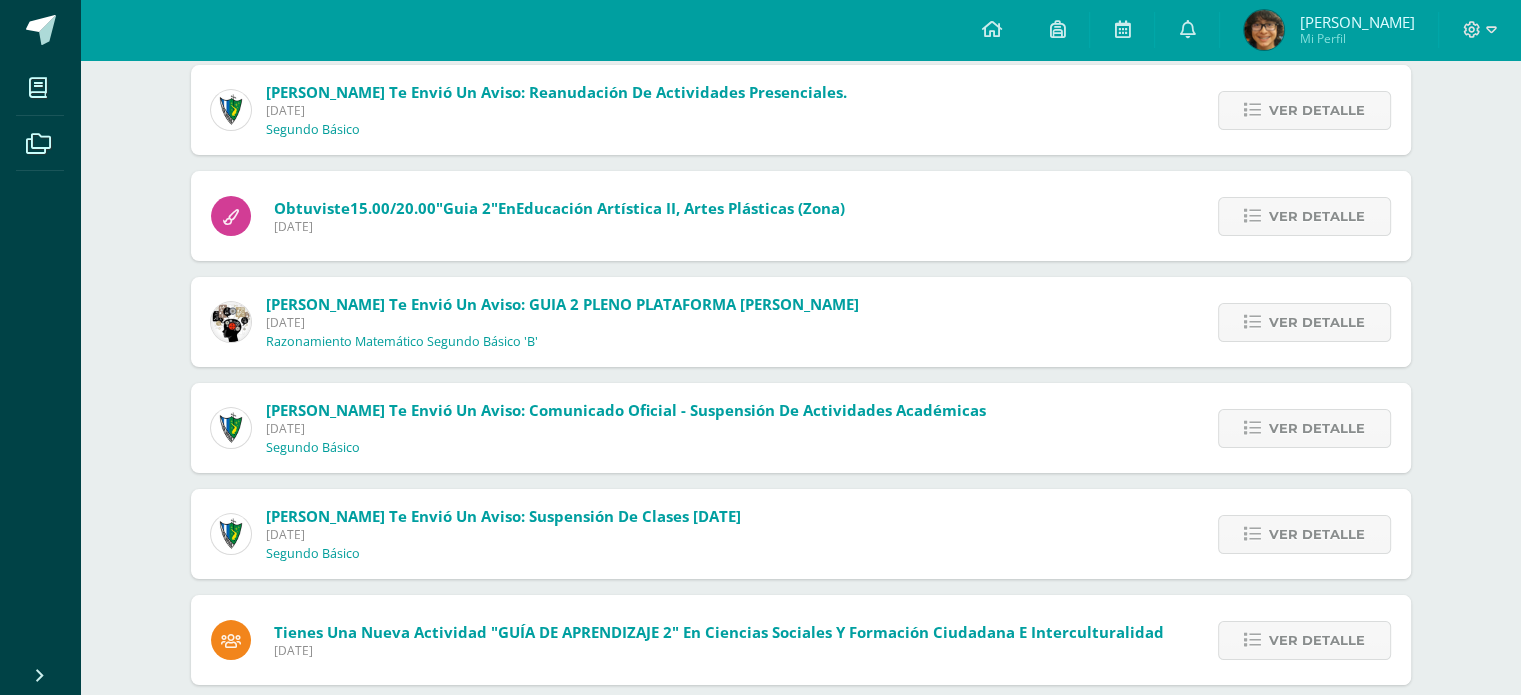 scroll, scrollTop: 64, scrollLeft: 0, axis: vertical 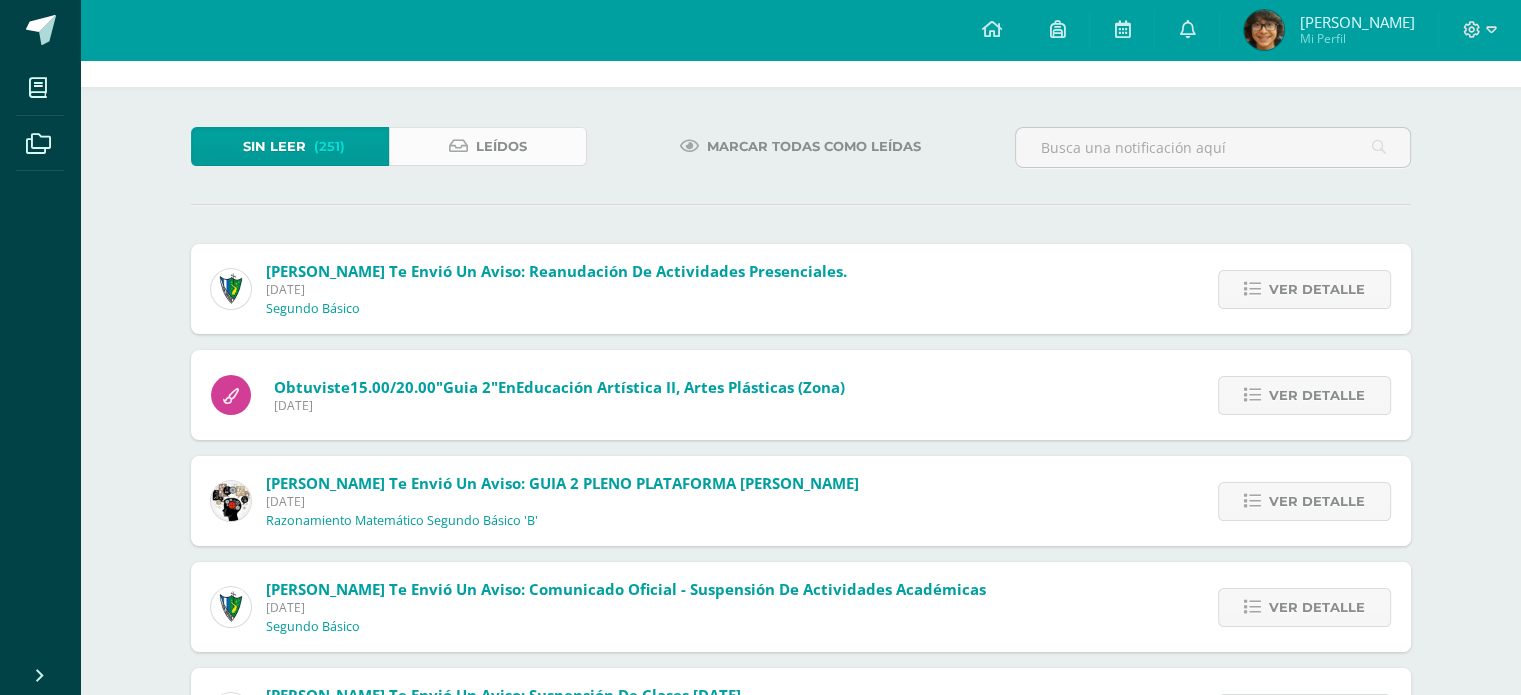 click on "Leídos" at bounding box center (501, 146) 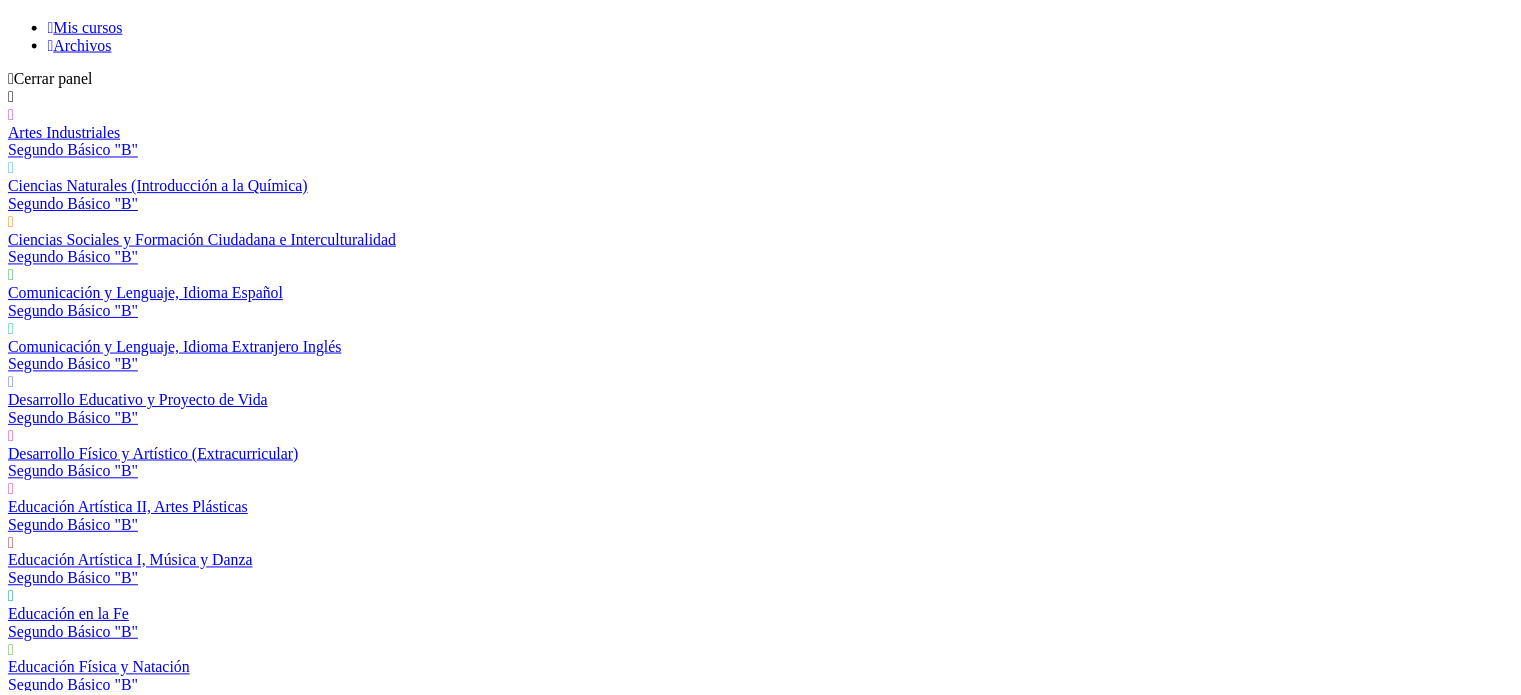scroll, scrollTop: 0, scrollLeft: 0, axis: both 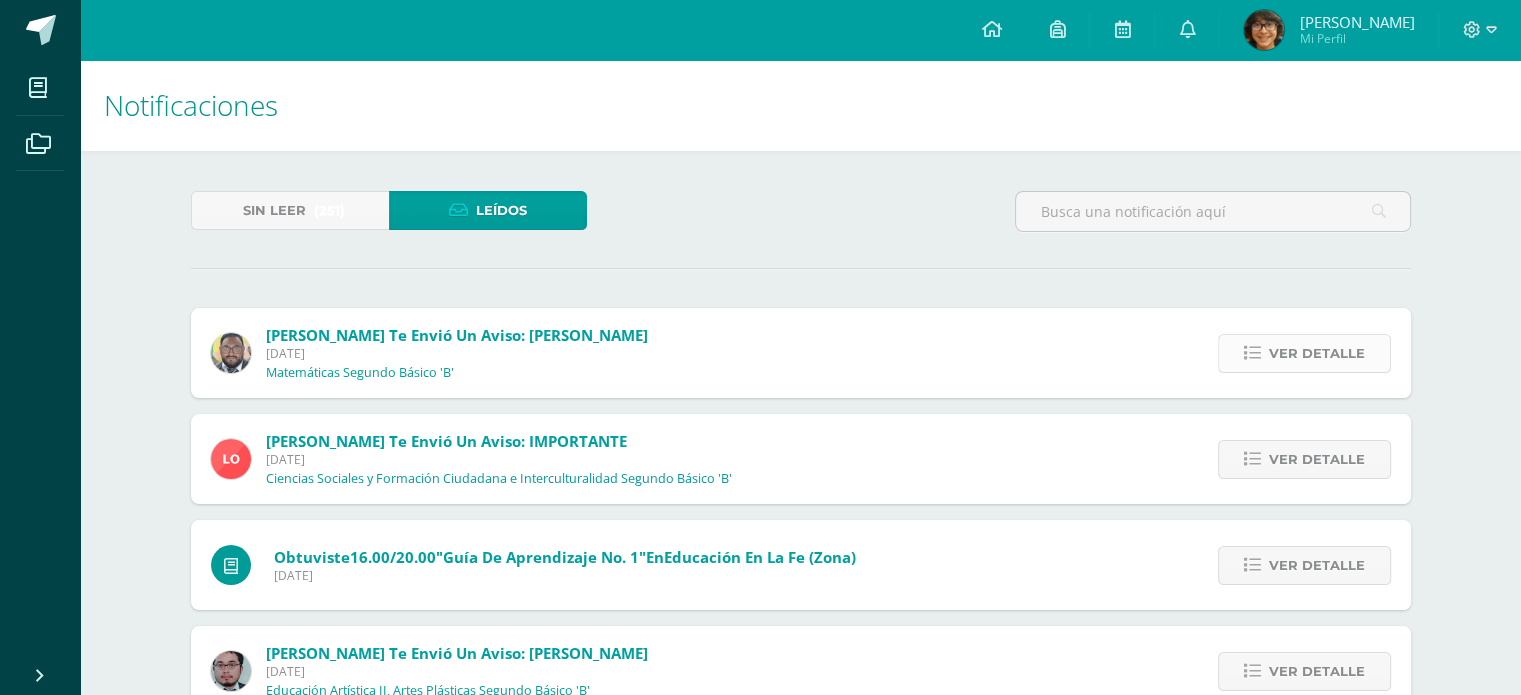 click on "Ver detalle" at bounding box center [1317, 353] 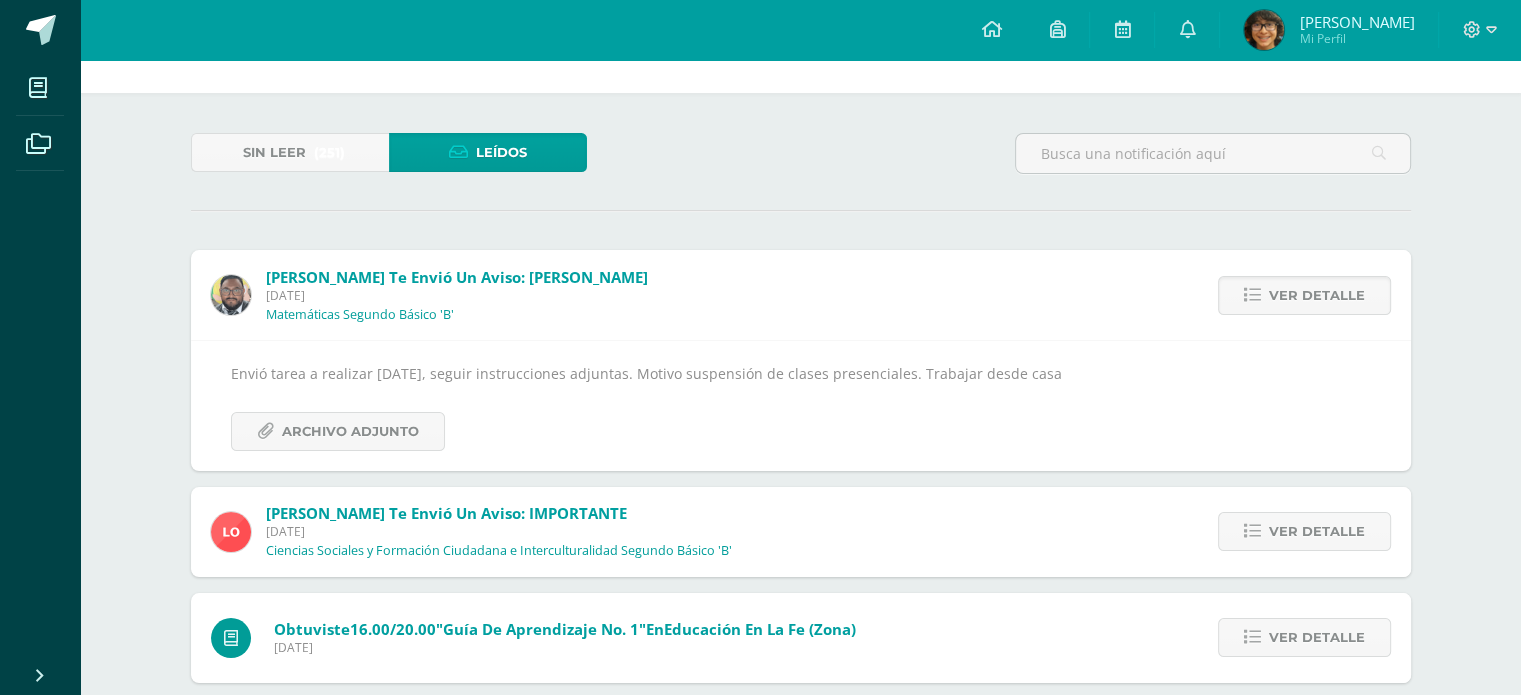 scroll, scrollTop: 0, scrollLeft: 0, axis: both 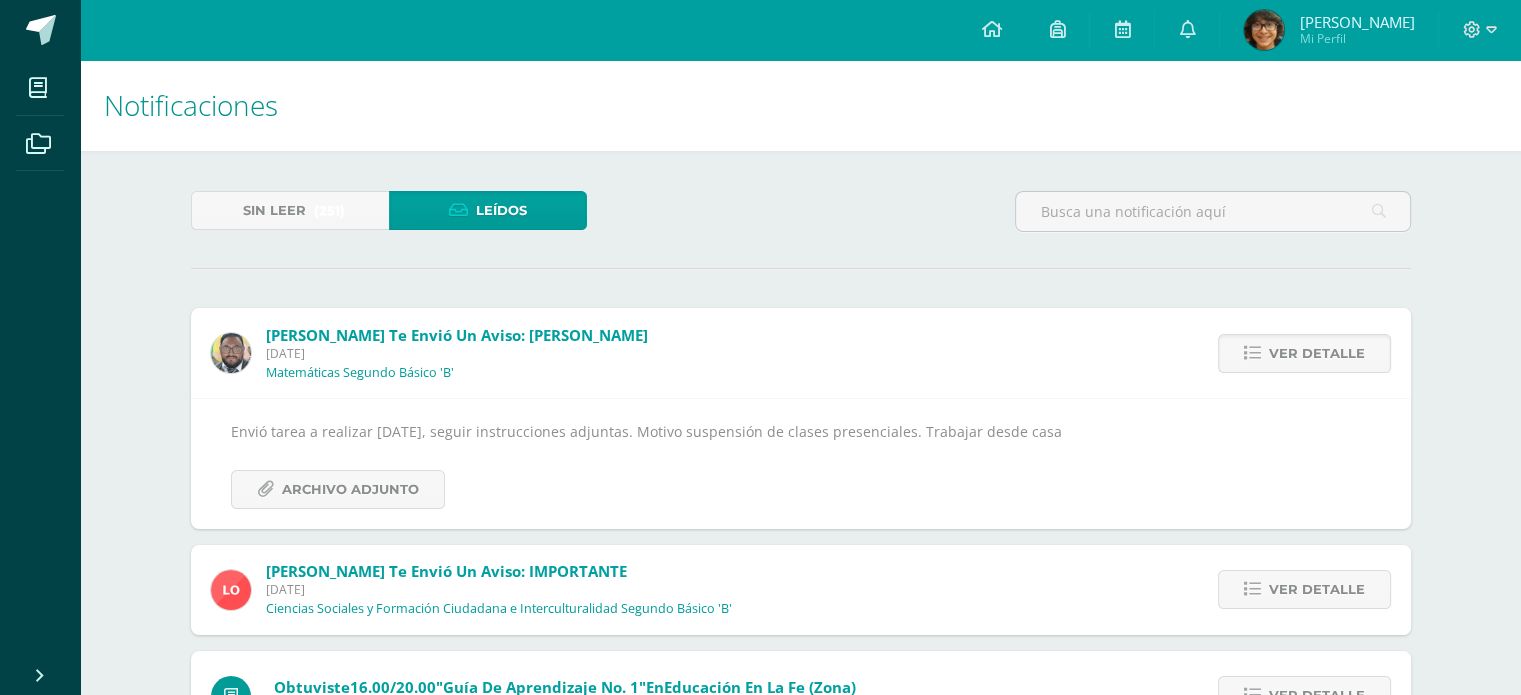 click on "Envió tarea a realizar [DATE], seguir instrucciones adjuntas. Motivo suspensión de clases presenciales. Trabajar desde casa
Archivo Adjunto" at bounding box center [801, 463] 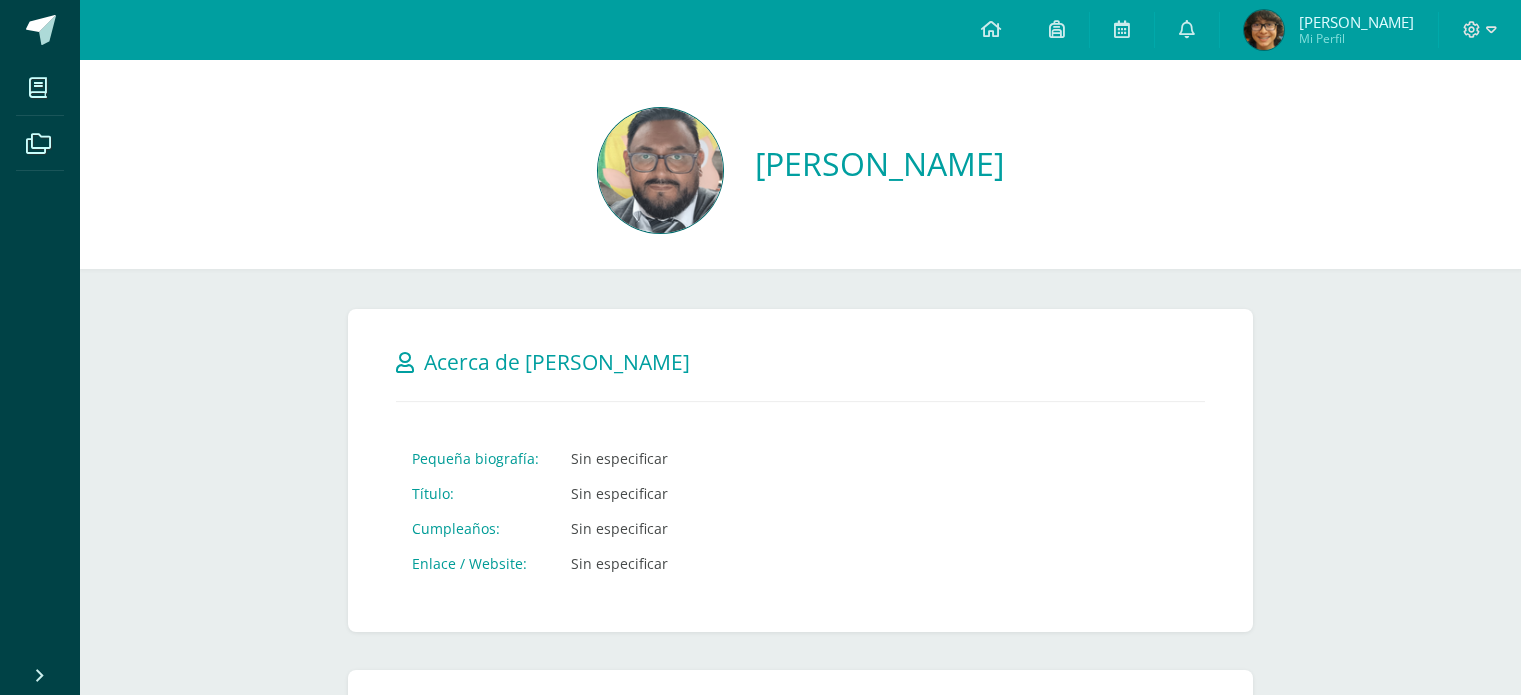 scroll, scrollTop: 0, scrollLeft: 0, axis: both 